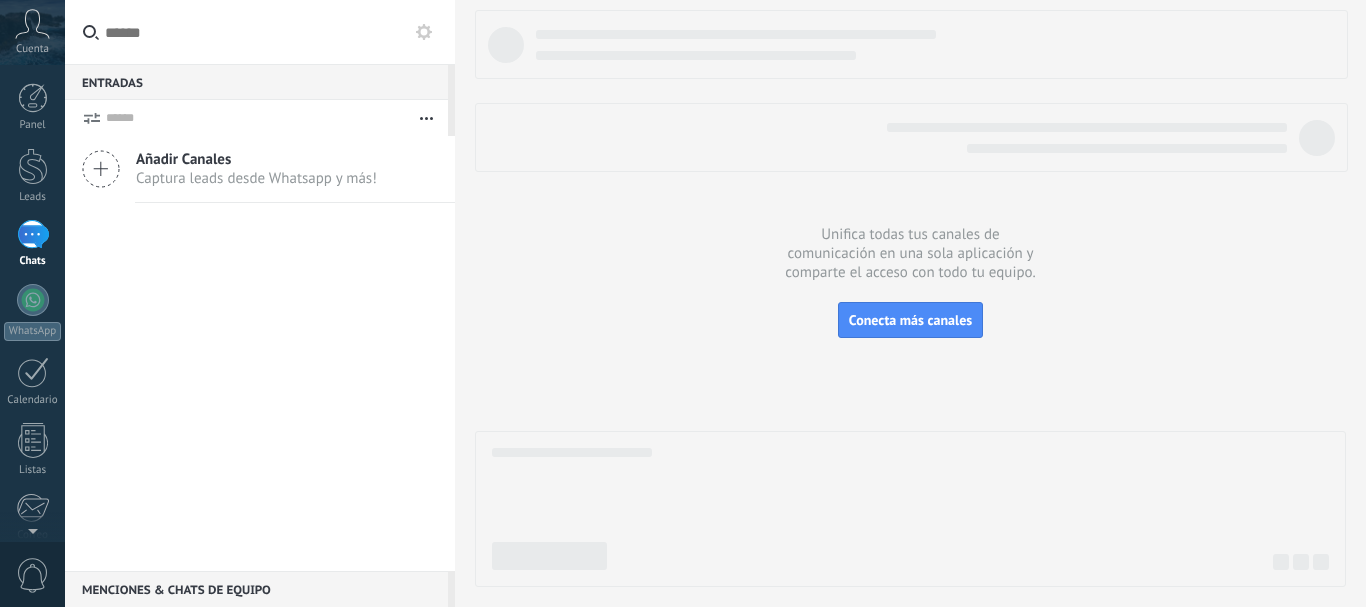 scroll, scrollTop: 0, scrollLeft: 0, axis: both 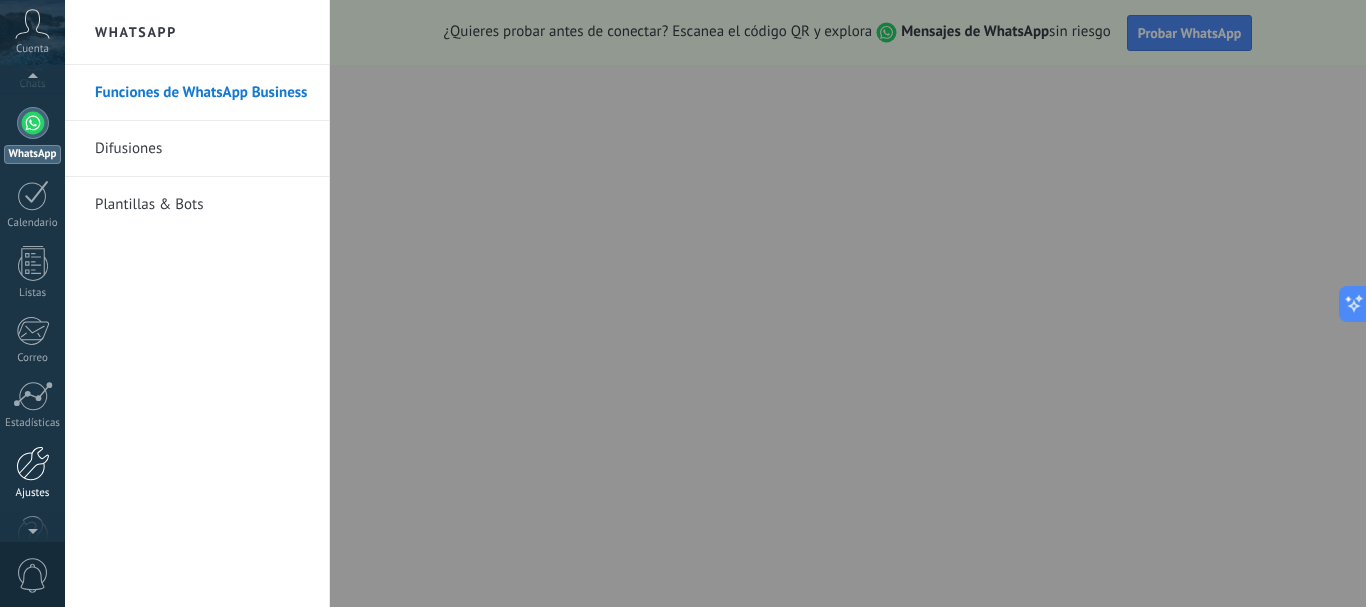 click at bounding box center (33, 463) 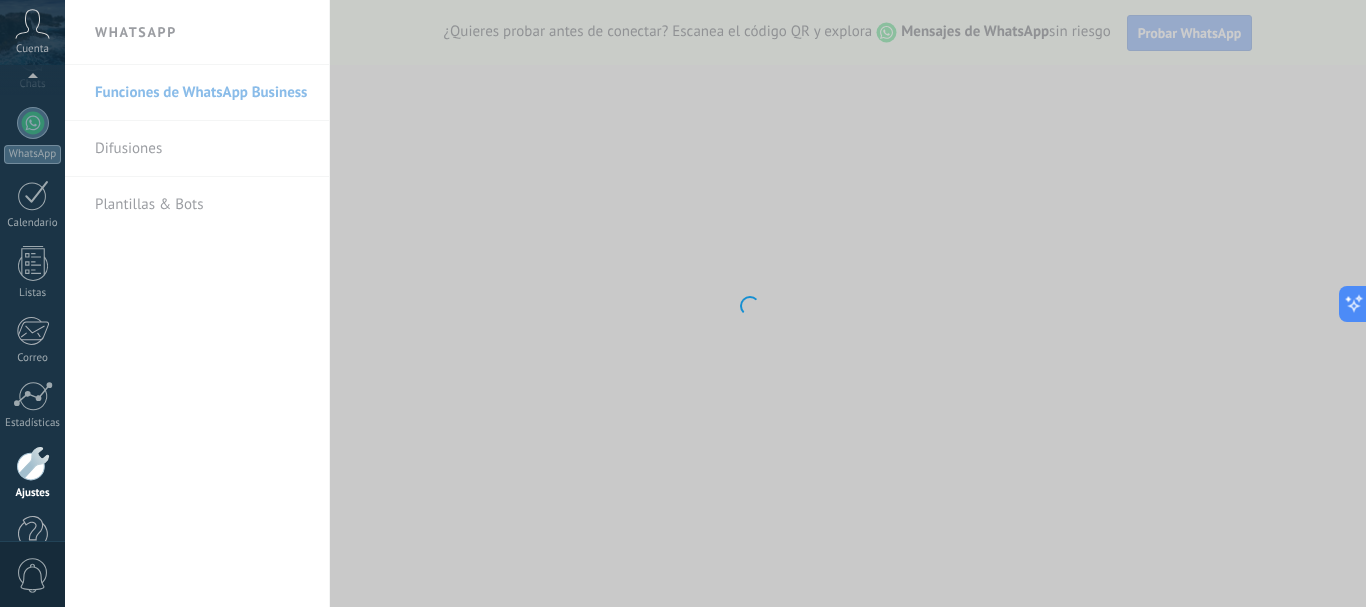 scroll, scrollTop: 225, scrollLeft: 0, axis: vertical 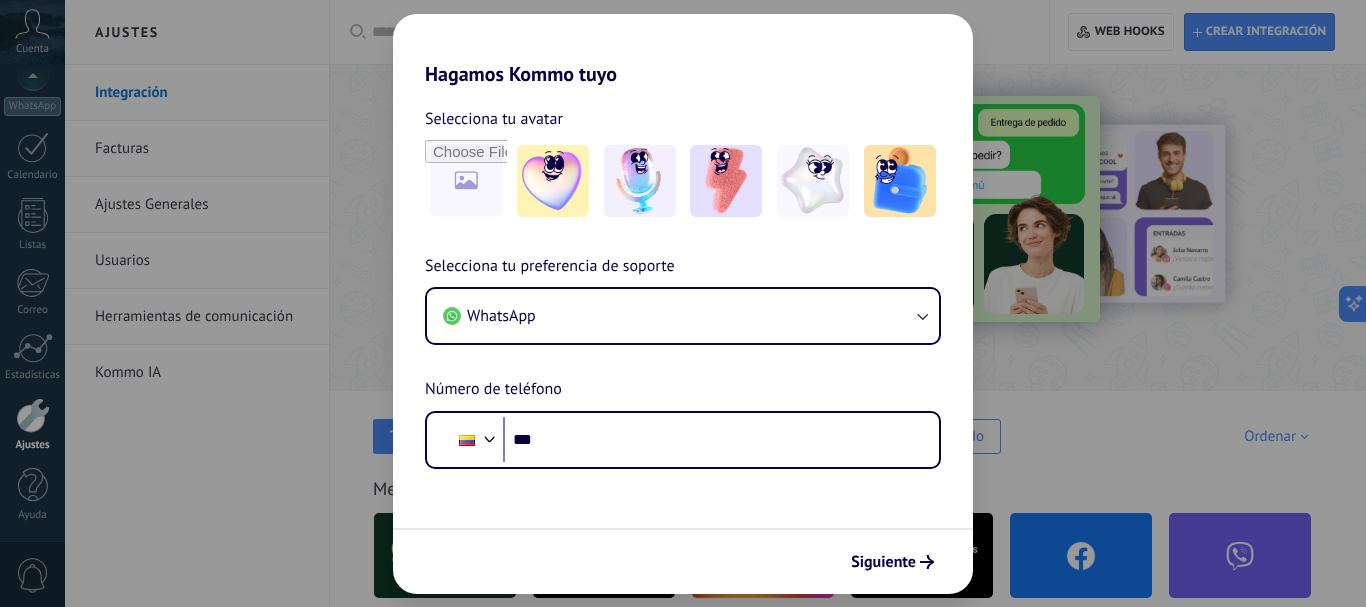 click on "Hagamos Kommo tuyo Selecciona tu avatar Selecciona tu preferencia de soporte WhatsApp Número de teléfono Phone *** Siguiente" at bounding box center (683, 303) 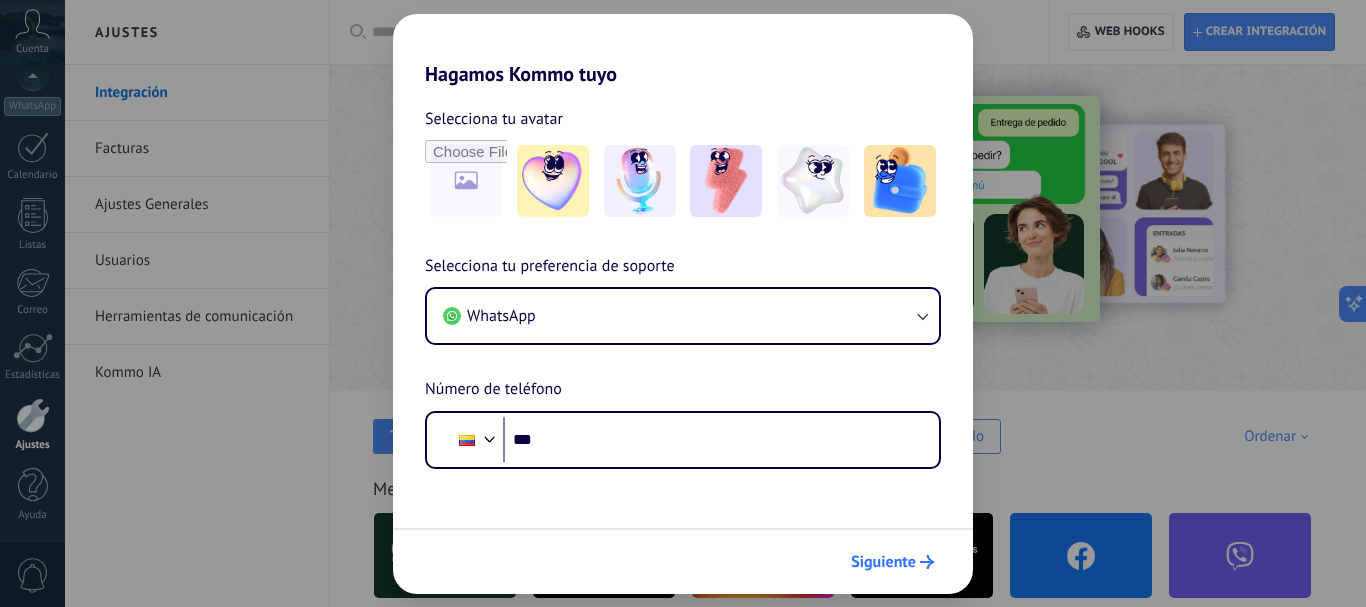 click on "Siguiente" at bounding box center [883, 562] 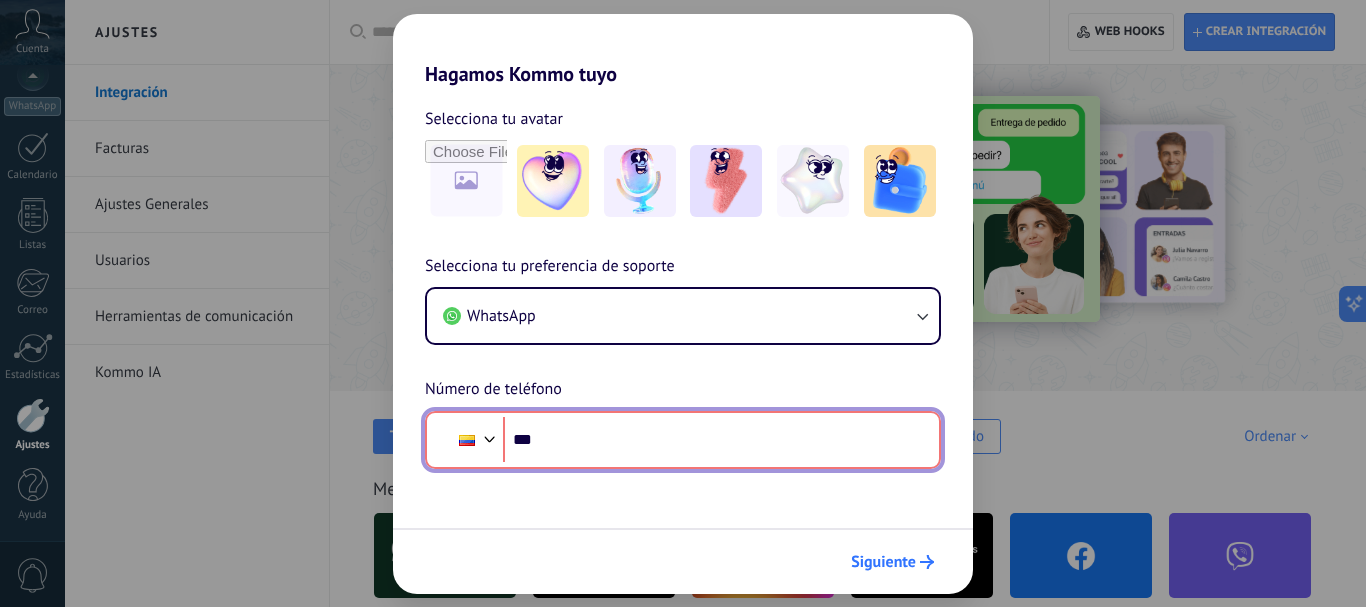 scroll, scrollTop: 0, scrollLeft: 0, axis: both 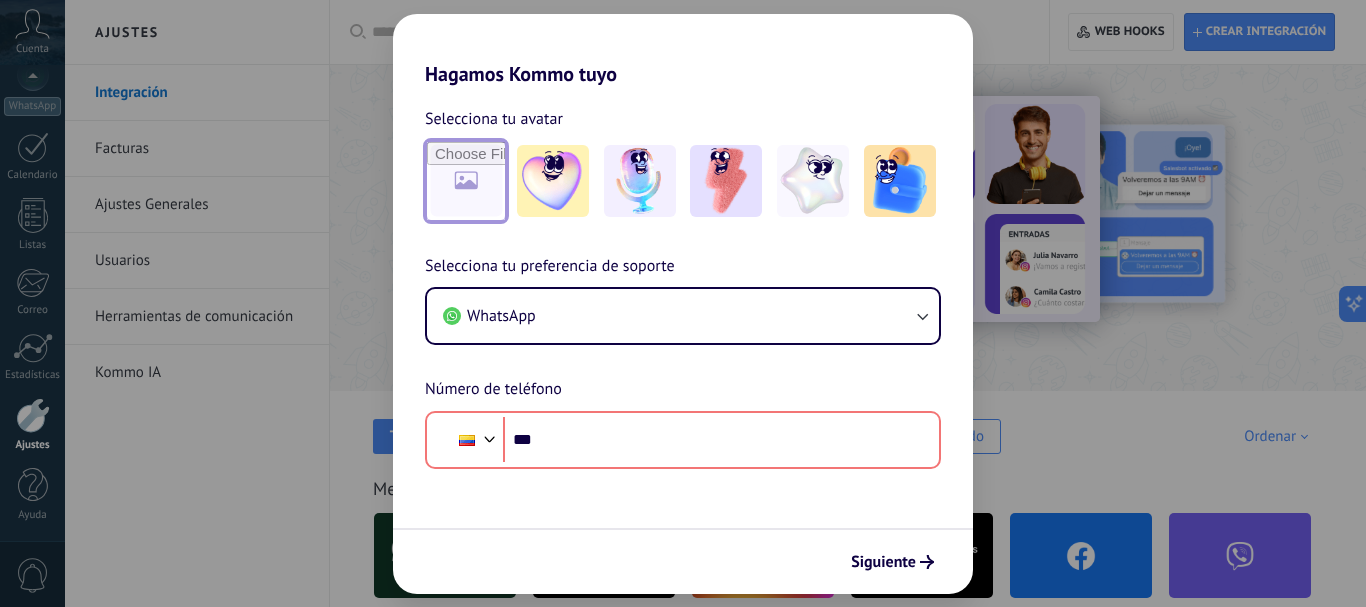 click at bounding box center [466, 181] 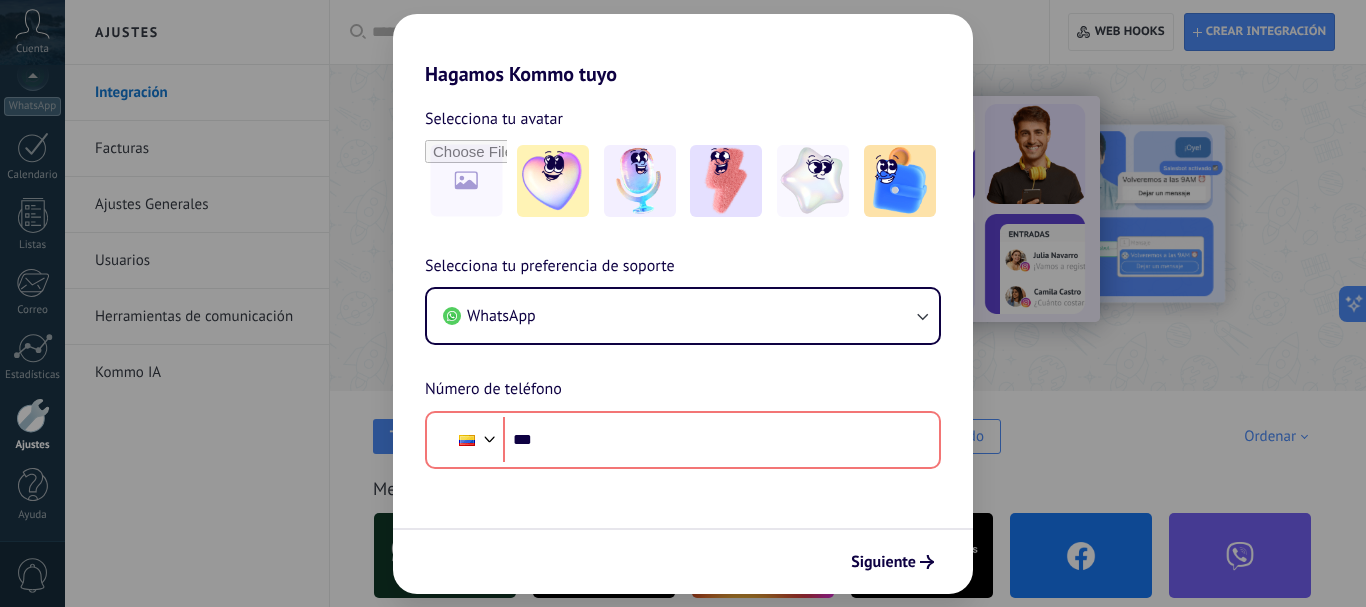click on "Hagamos Kommo tuyo Selecciona tu avatar Selecciona tu preferencia de soporte WhatsApp Número de teléfono Phone *** Siguiente" at bounding box center (683, 303) 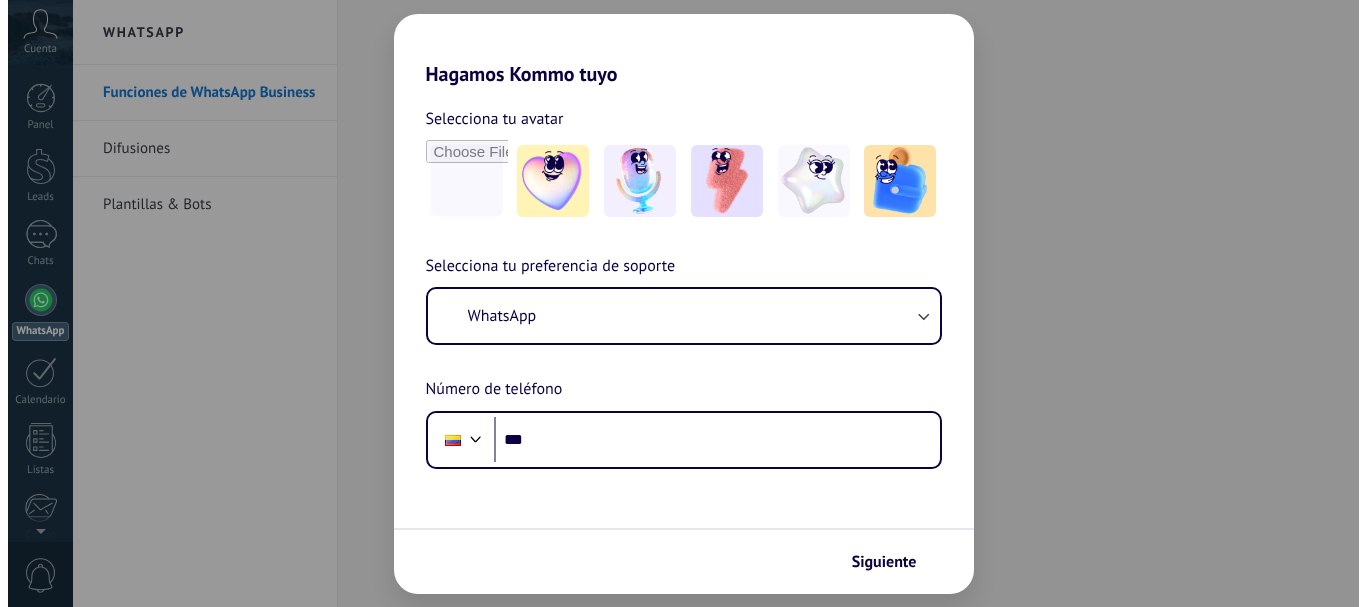 scroll, scrollTop: 0, scrollLeft: 0, axis: both 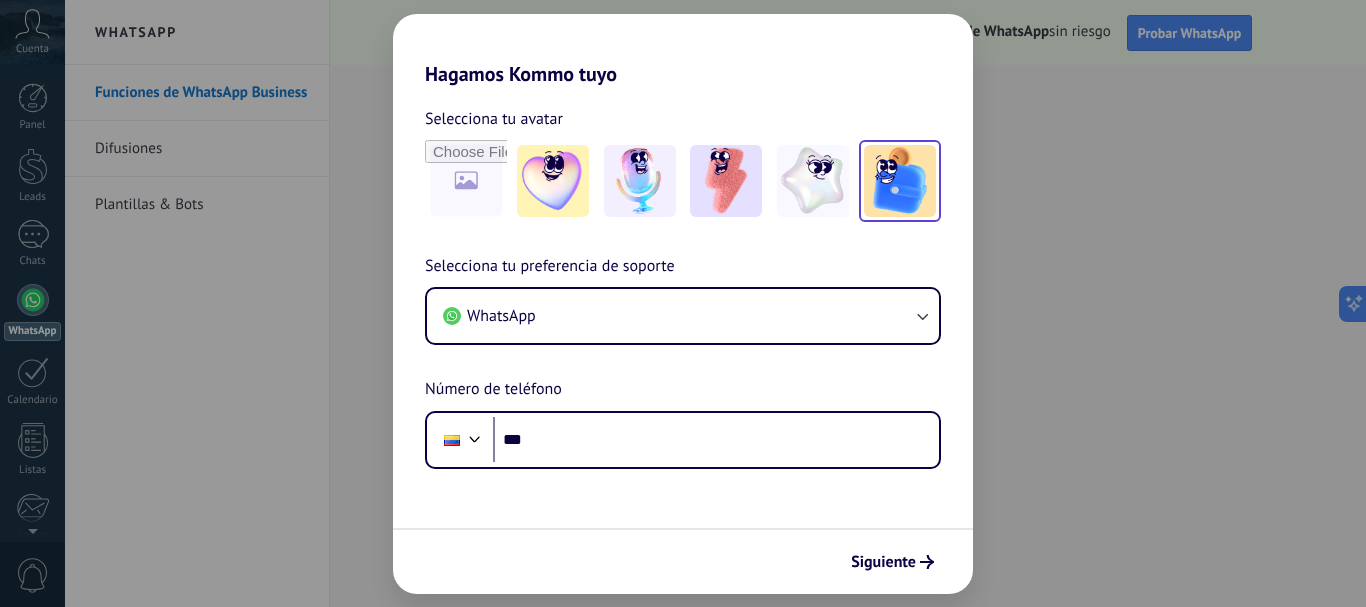 click at bounding box center (553, 181) 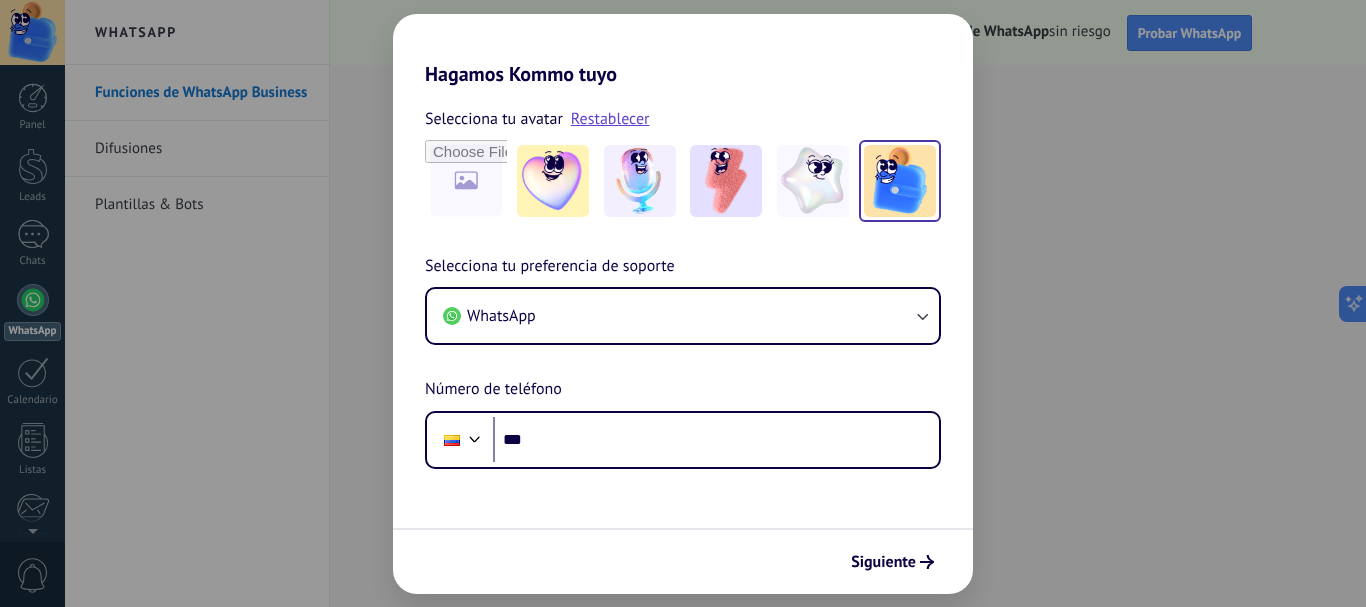 drag, startPoint x: 880, startPoint y: 560, endPoint x: 757, endPoint y: 501, distance: 136.41847 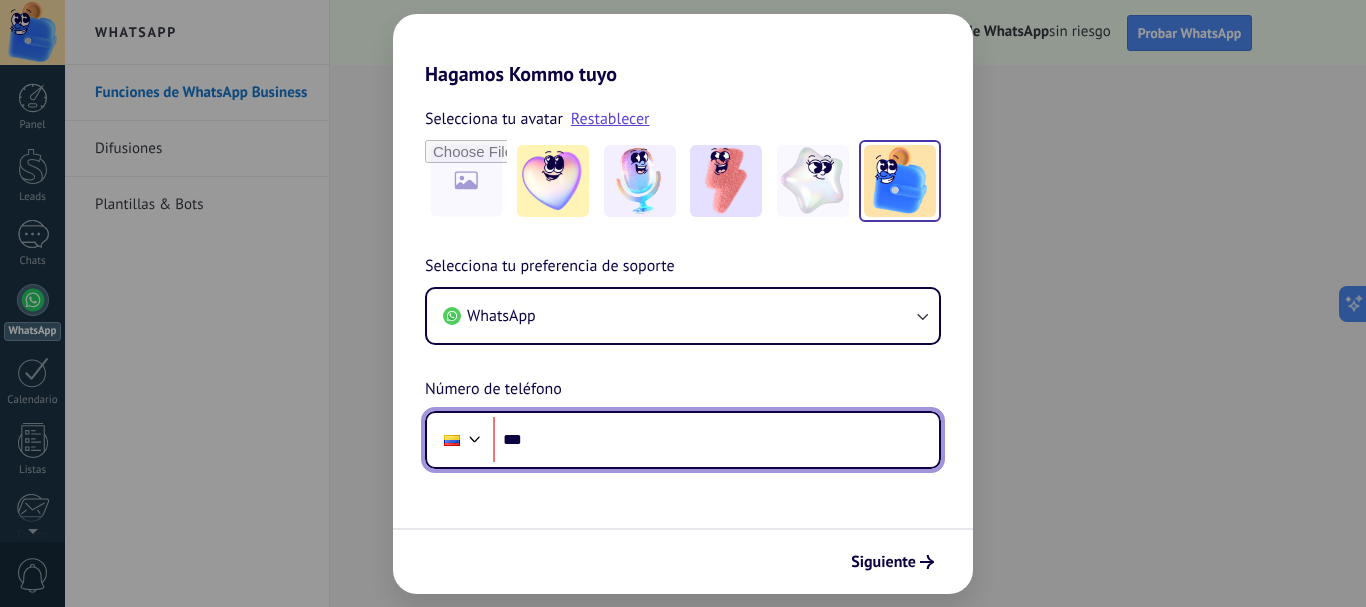 scroll, scrollTop: 0, scrollLeft: 0, axis: both 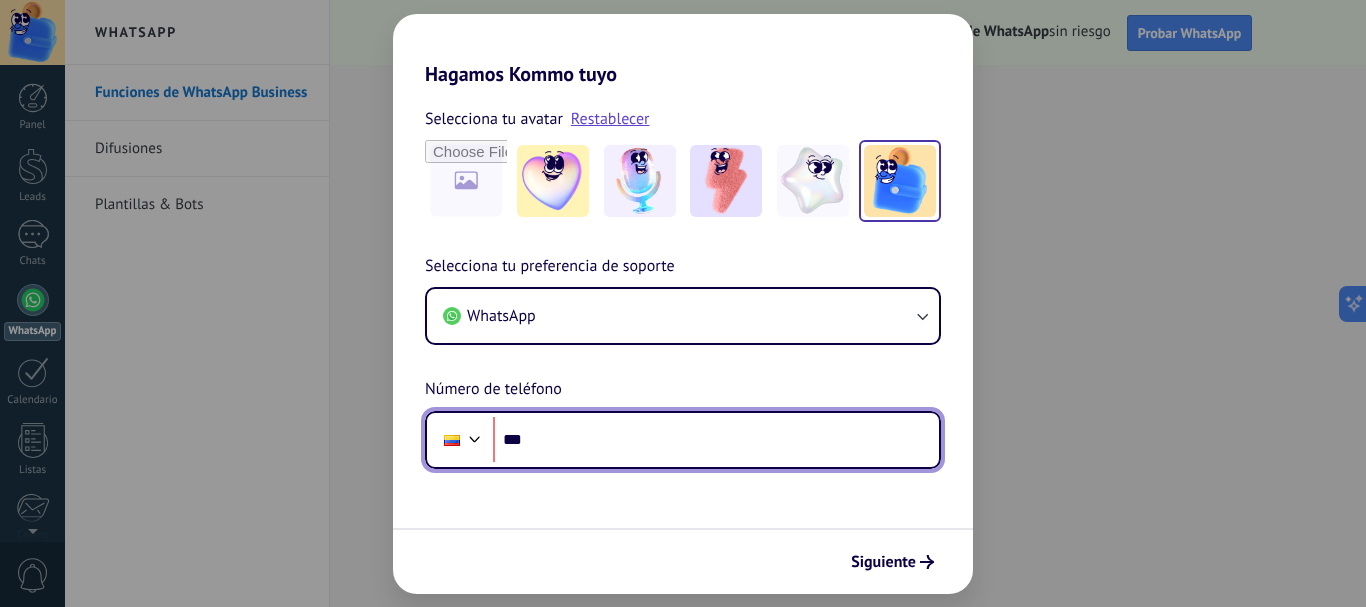 click on "***" at bounding box center (716, 440) 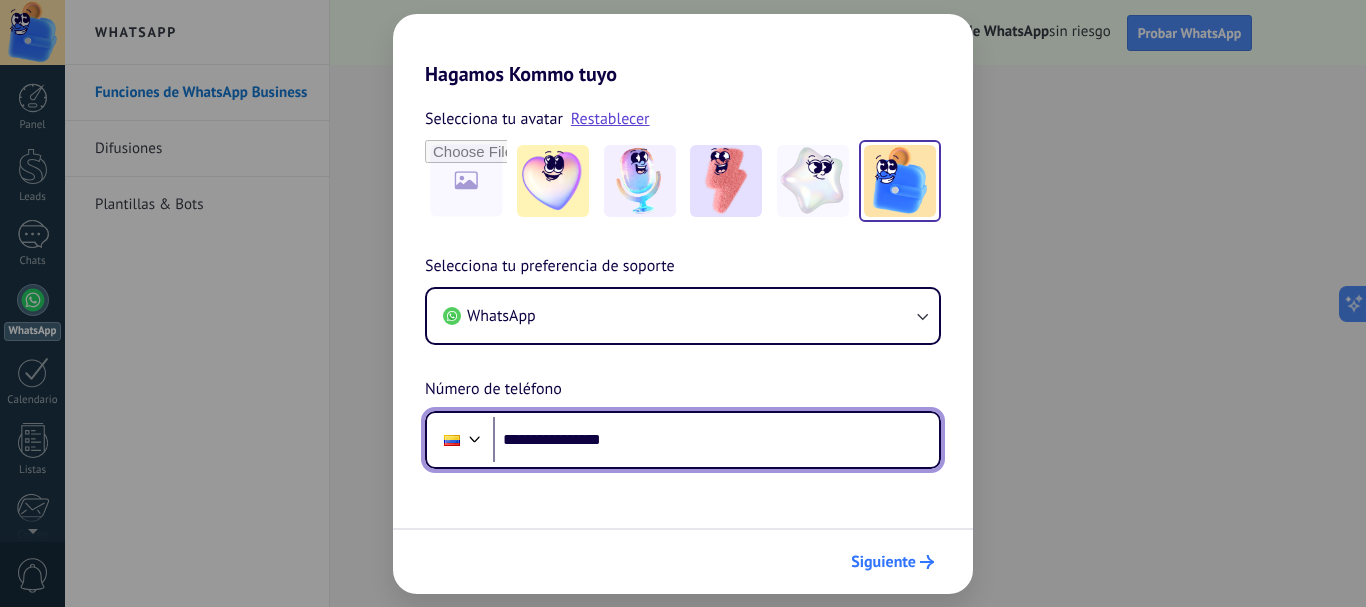 type on "**********" 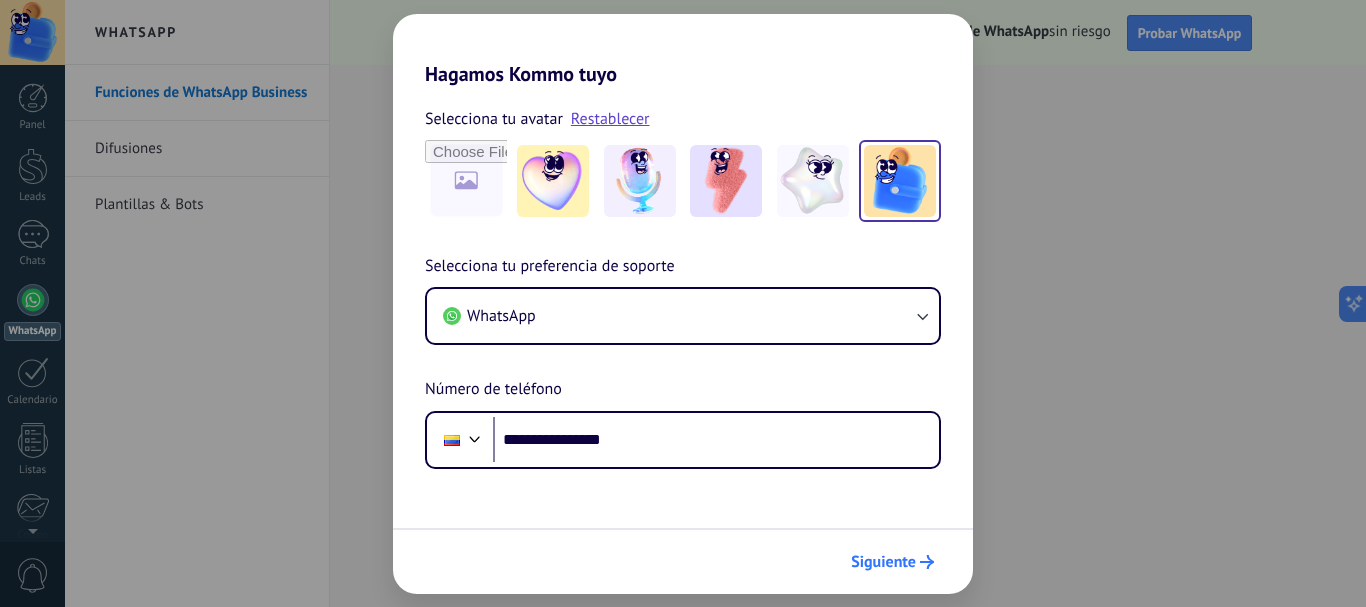 click on "Siguiente" at bounding box center (883, 562) 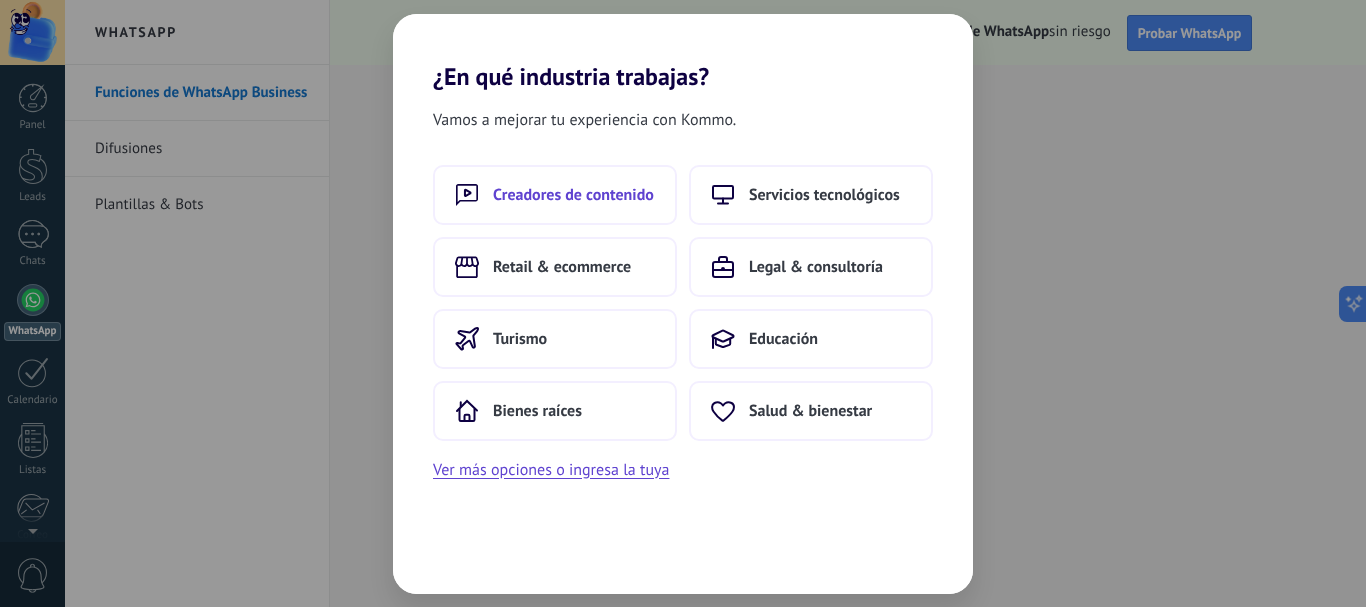 click on "Creadores de contenido" at bounding box center (573, 195) 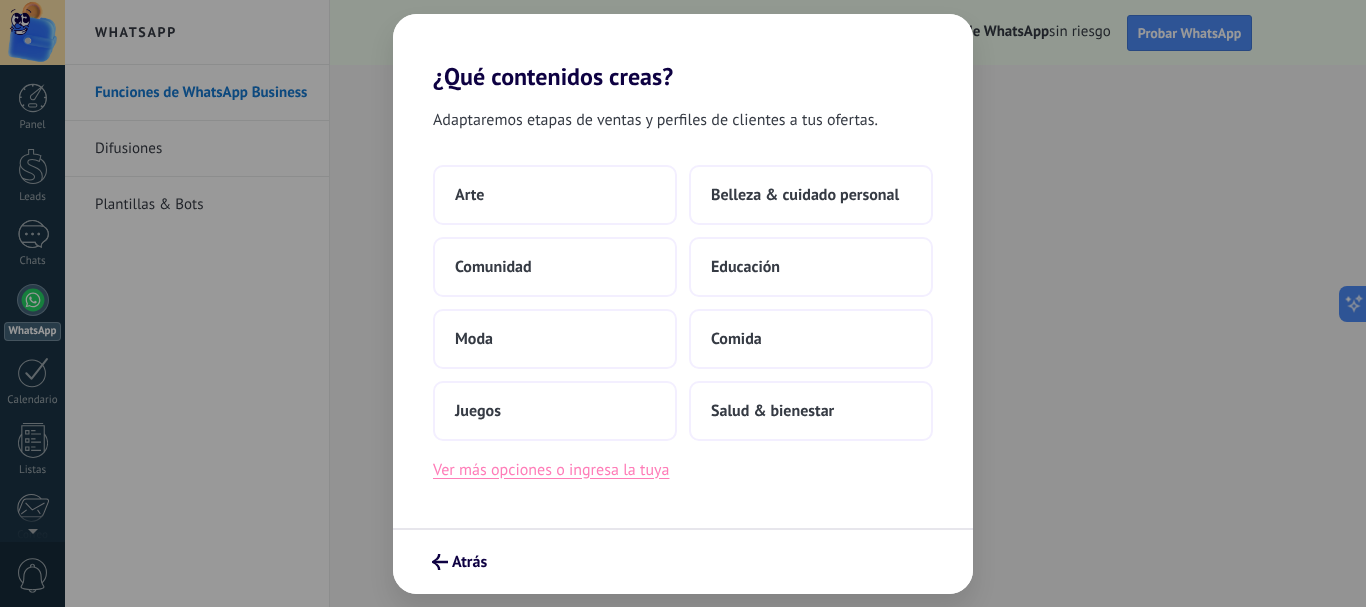 click on "Ver más opciones o ingresa la tuya" at bounding box center (551, 470) 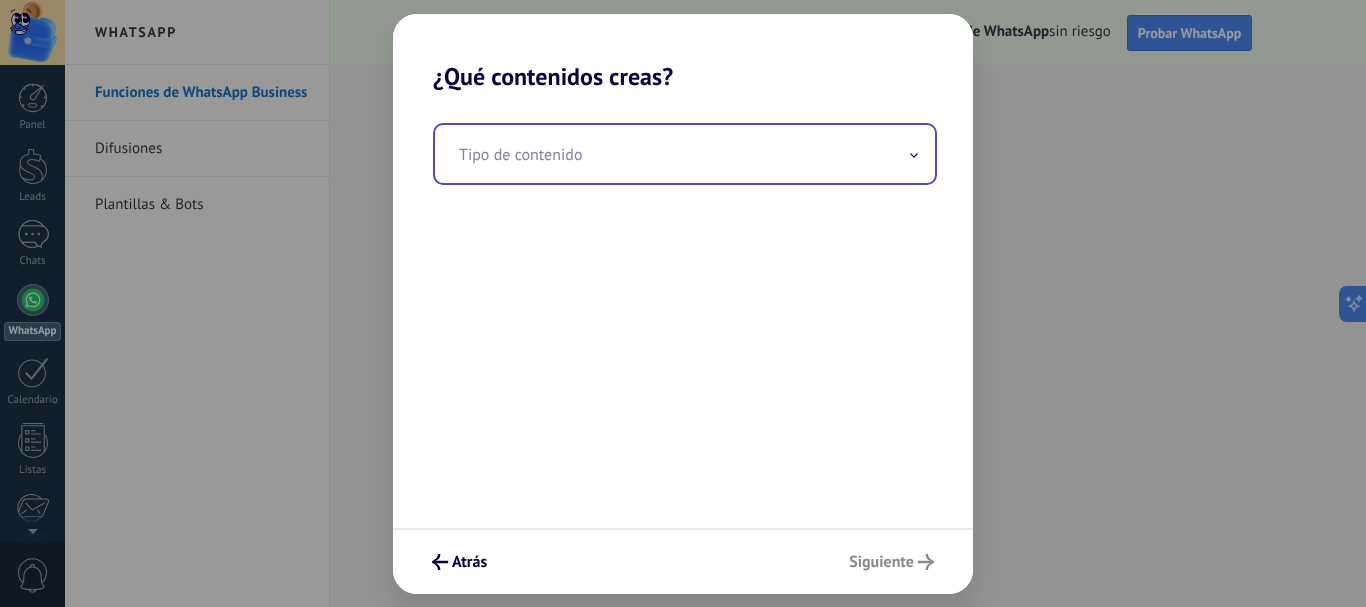 click at bounding box center (685, 154) 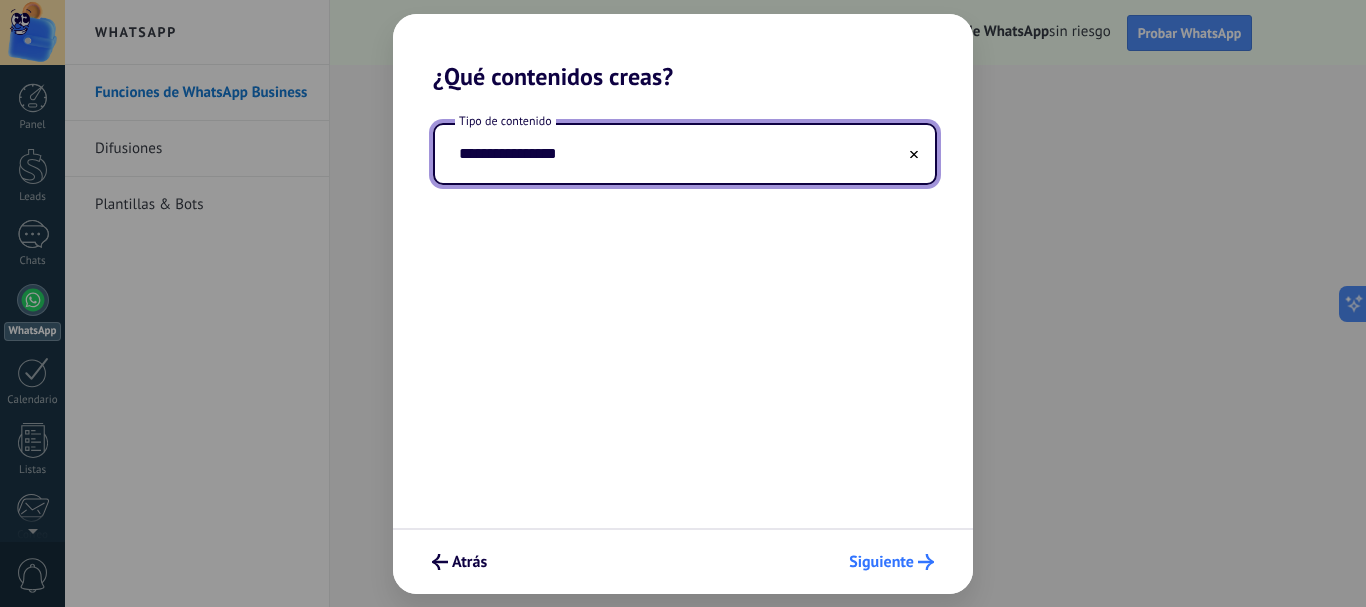 type on "**********" 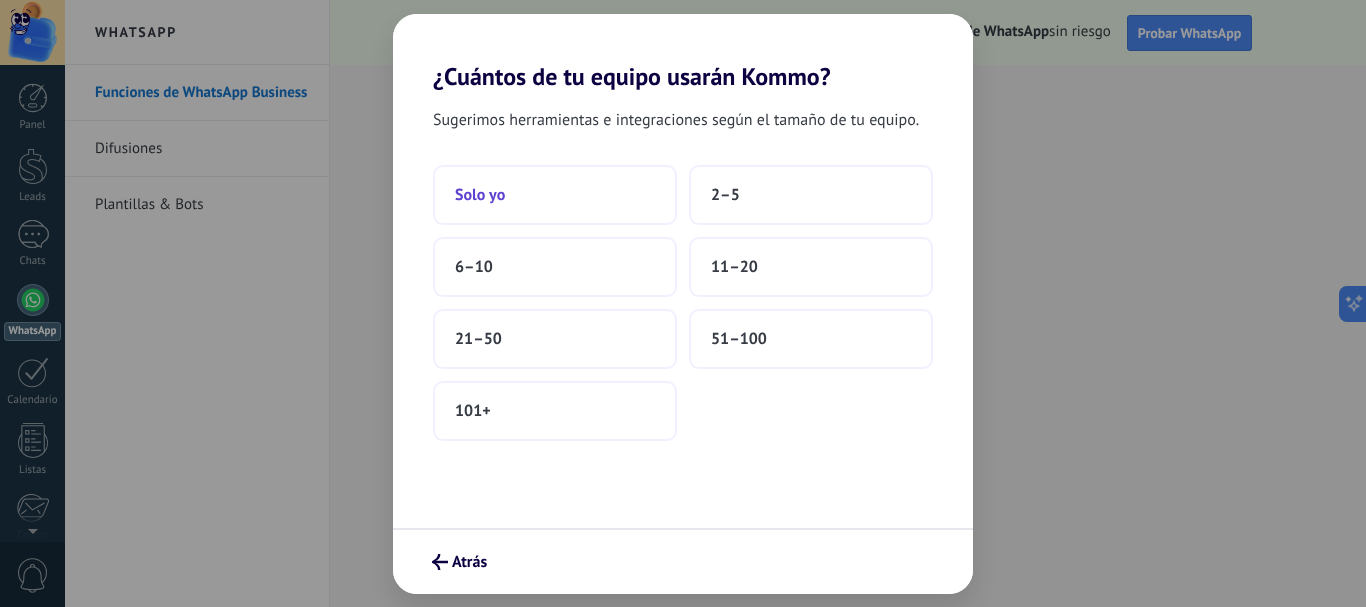 click on "Solo yo" at bounding box center (555, 195) 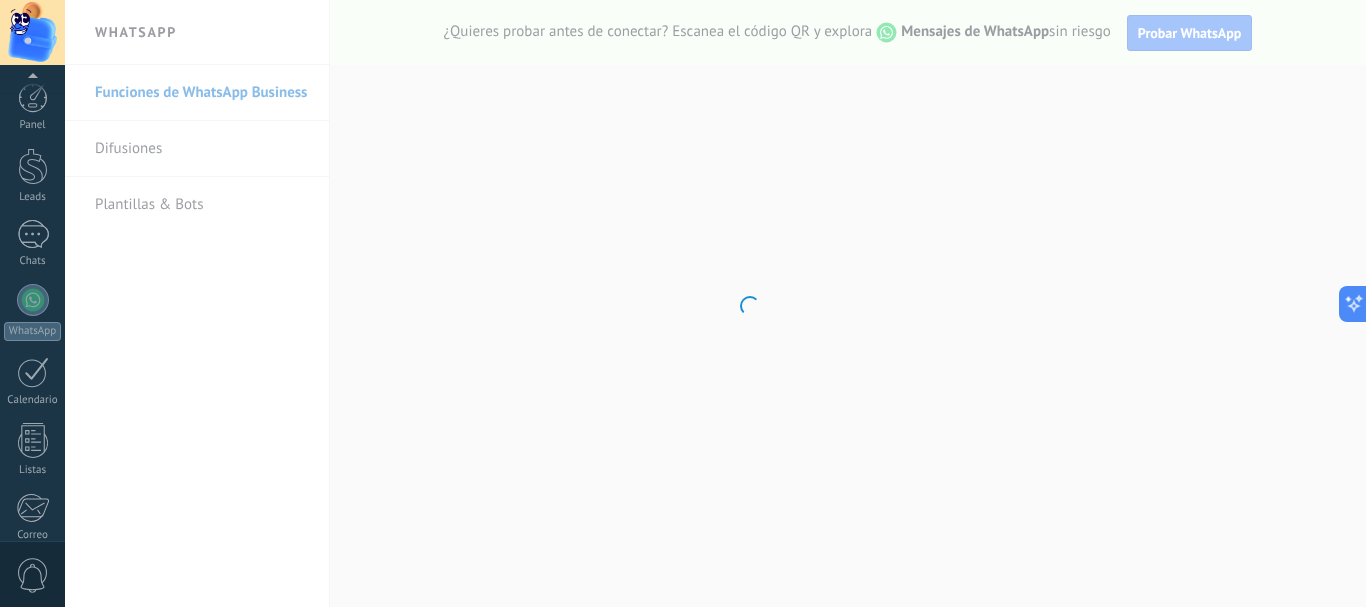 scroll, scrollTop: 225, scrollLeft: 0, axis: vertical 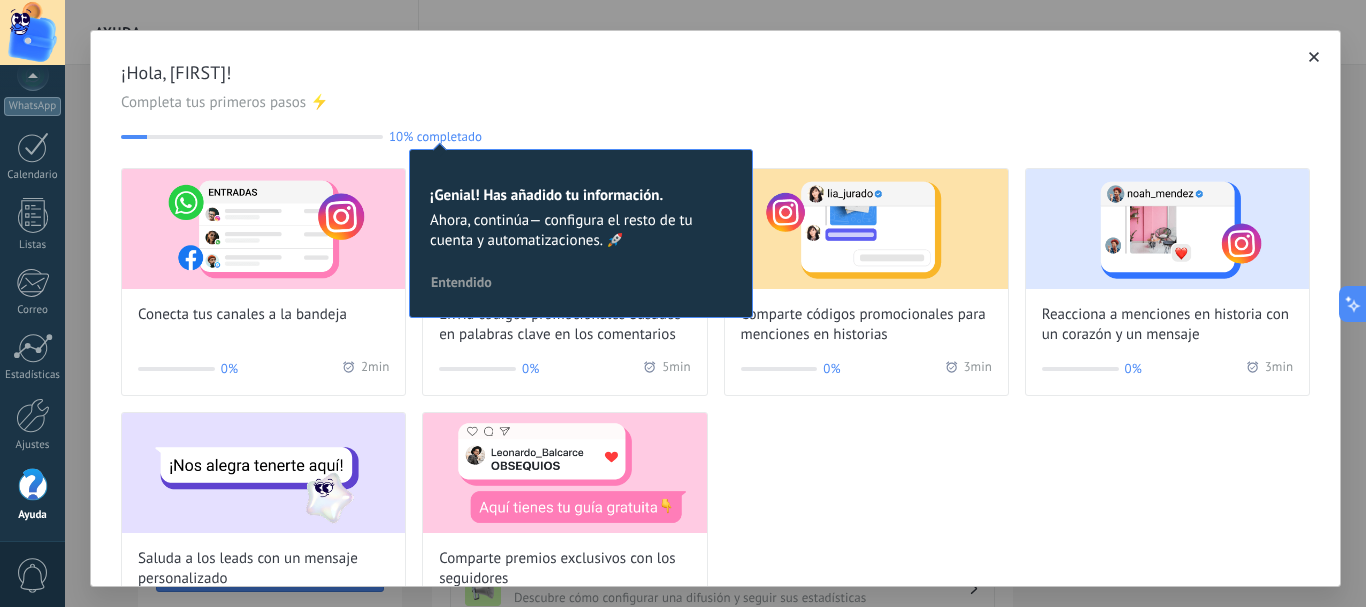 click on "Completa tus primeros pasos ⚡" at bounding box center [715, 103] 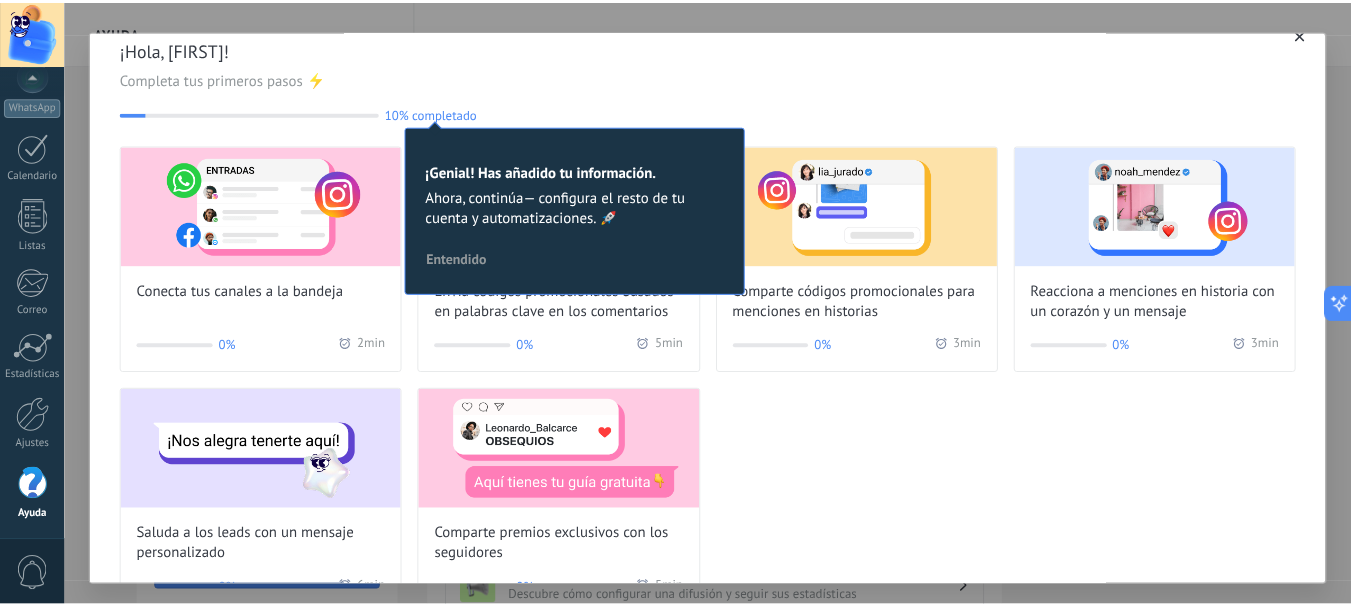 scroll, scrollTop: 0, scrollLeft: 0, axis: both 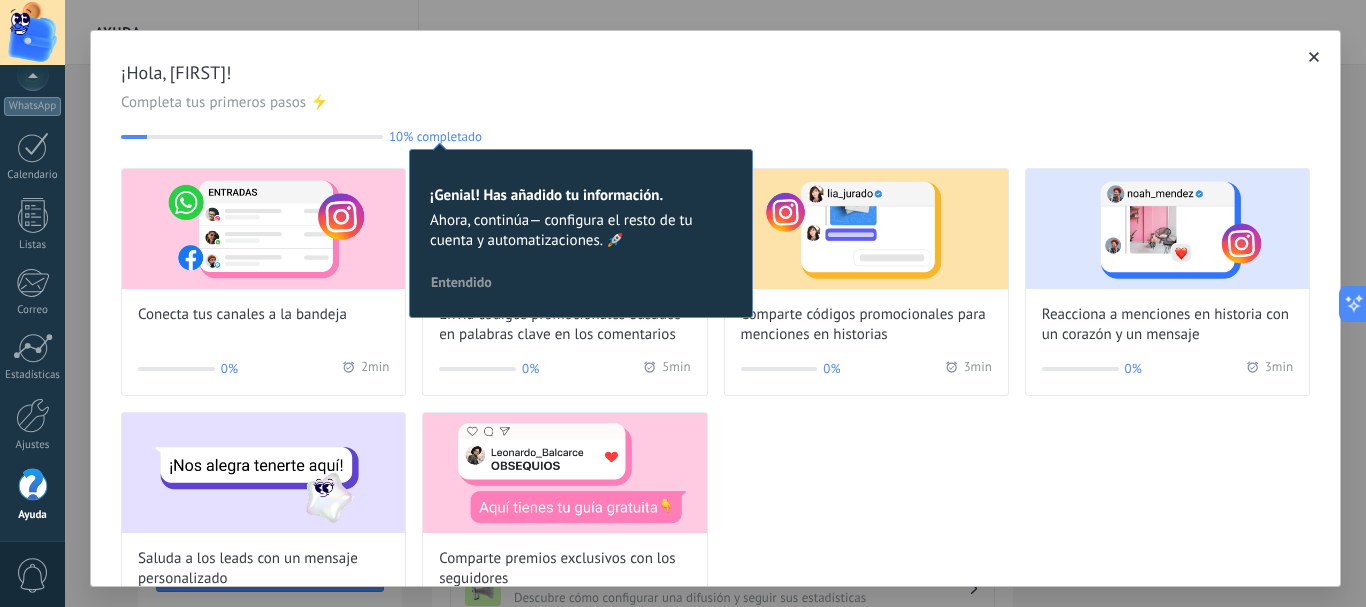 click at bounding box center (1314, 57) 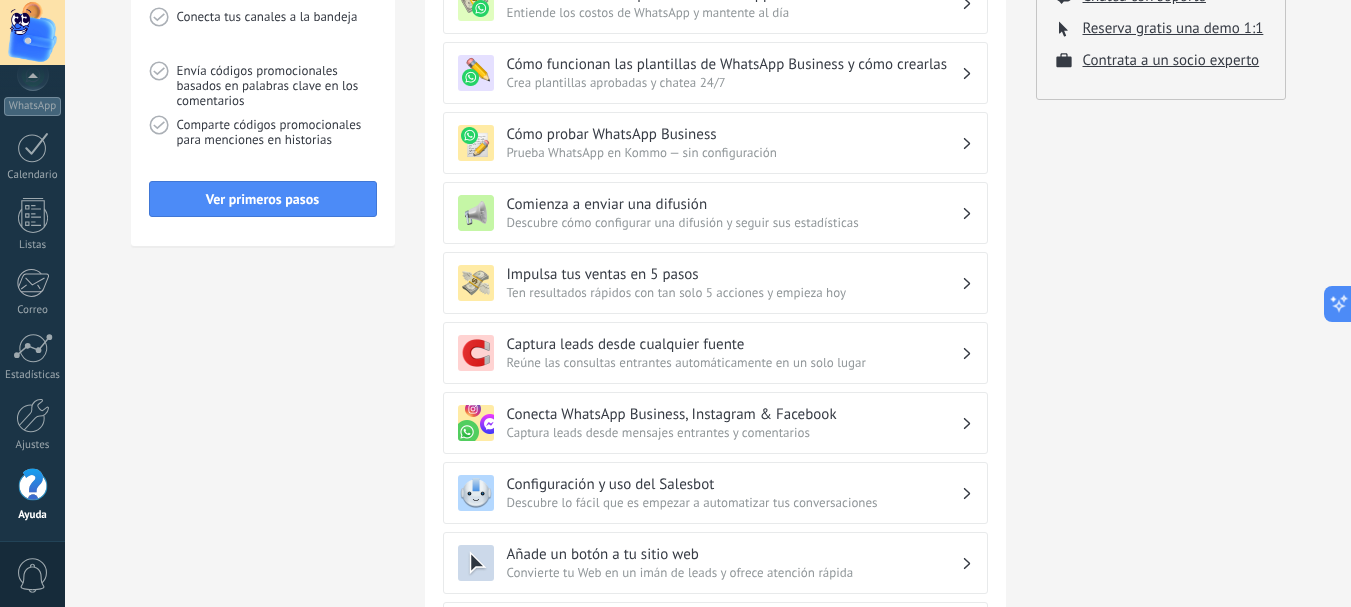 scroll, scrollTop: 400, scrollLeft: 0, axis: vertical 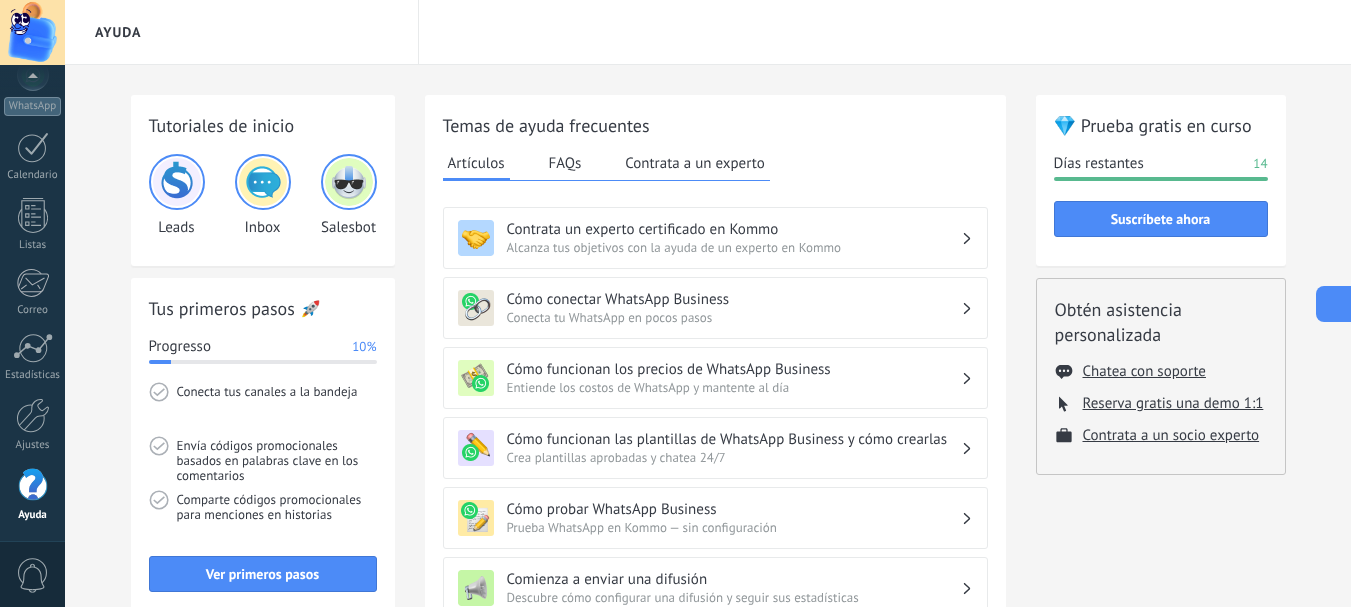 click at bounding box center [1334, 304] 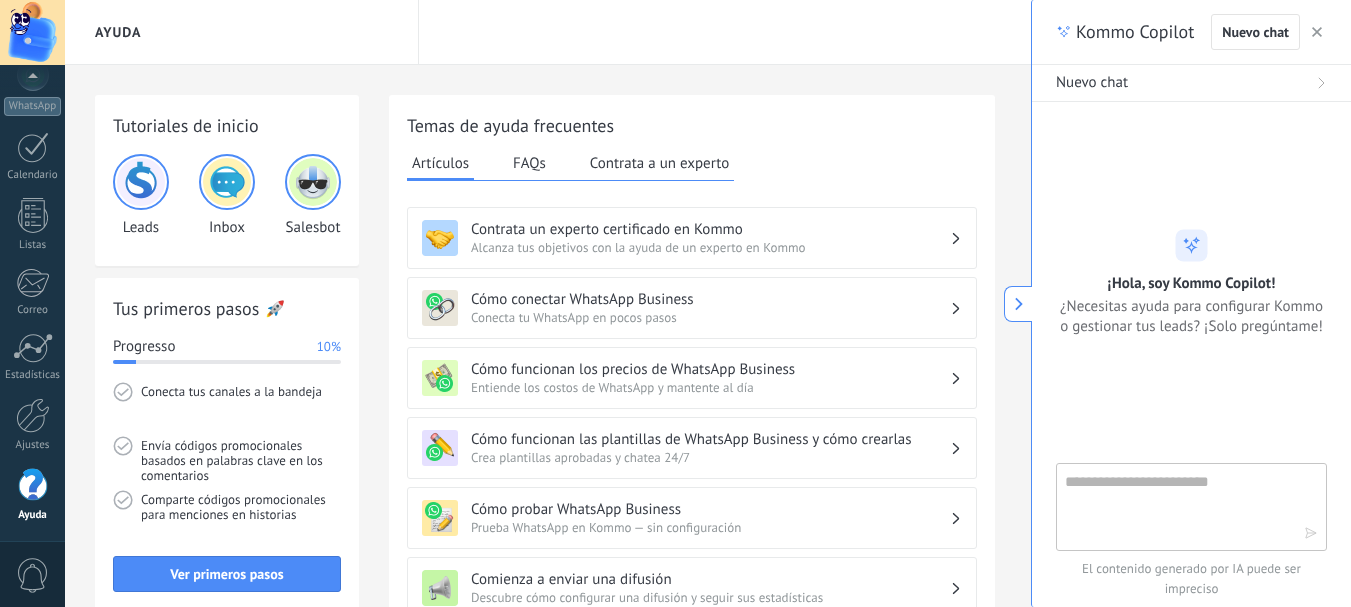 click at bounding box center [1177, 506] 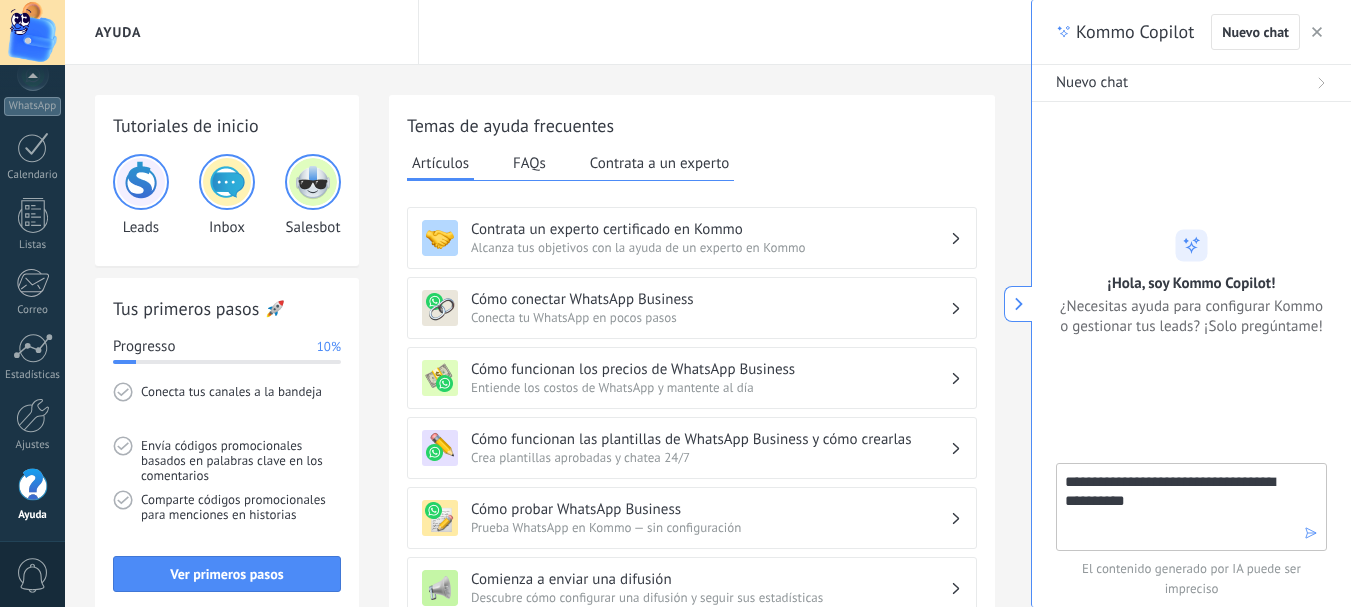 type on "**********" 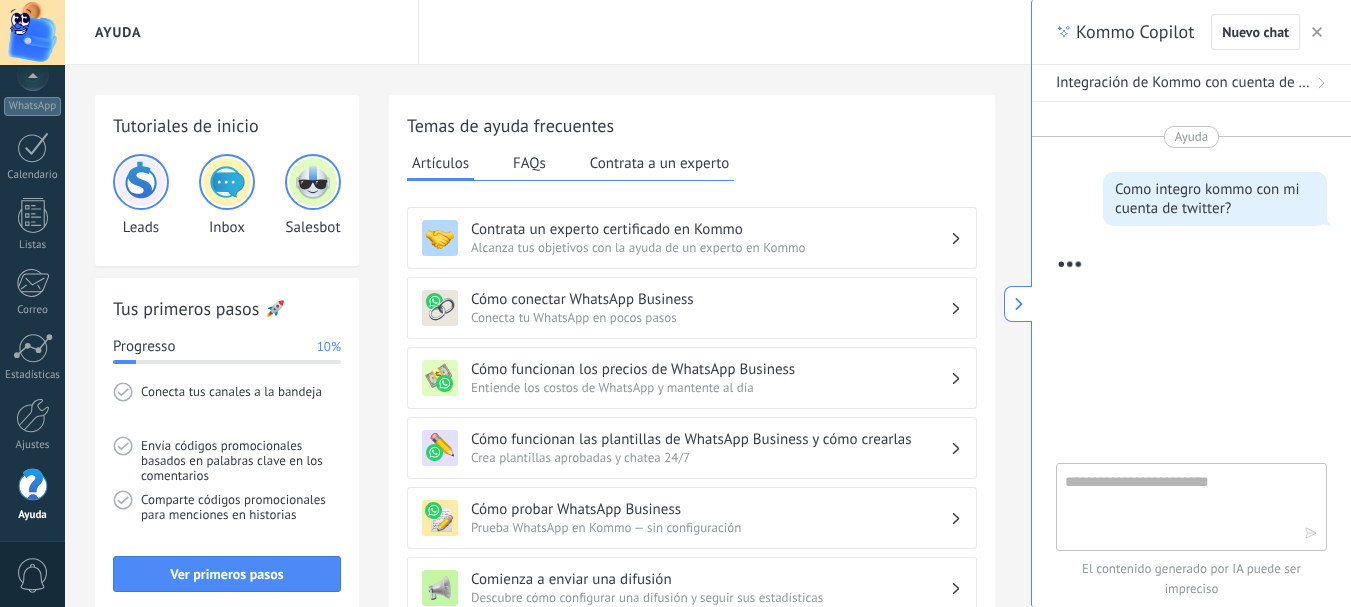 scroll, scrollTop: 127, scrollLeft: 0, axis: vertical 